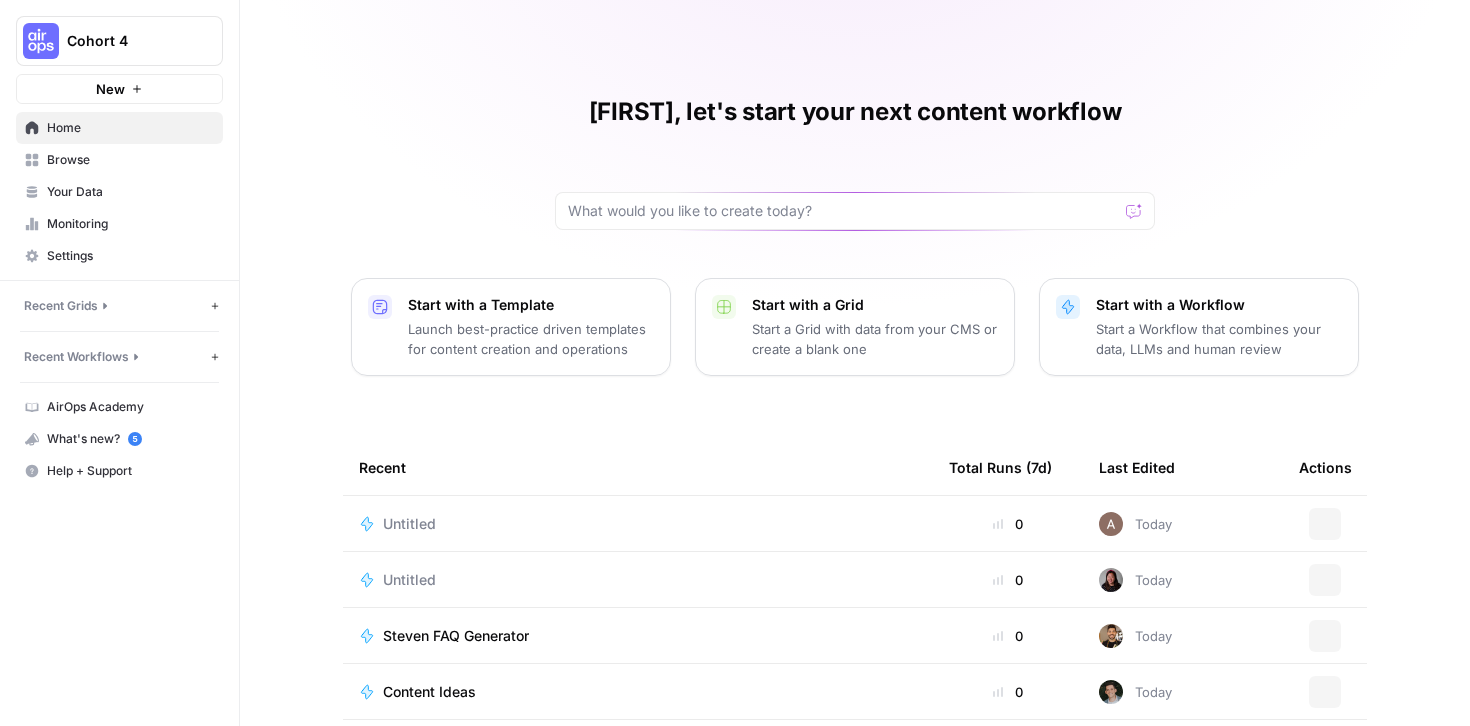 scroll, scrollTop: 0, scrollLeft: 0, axis: both 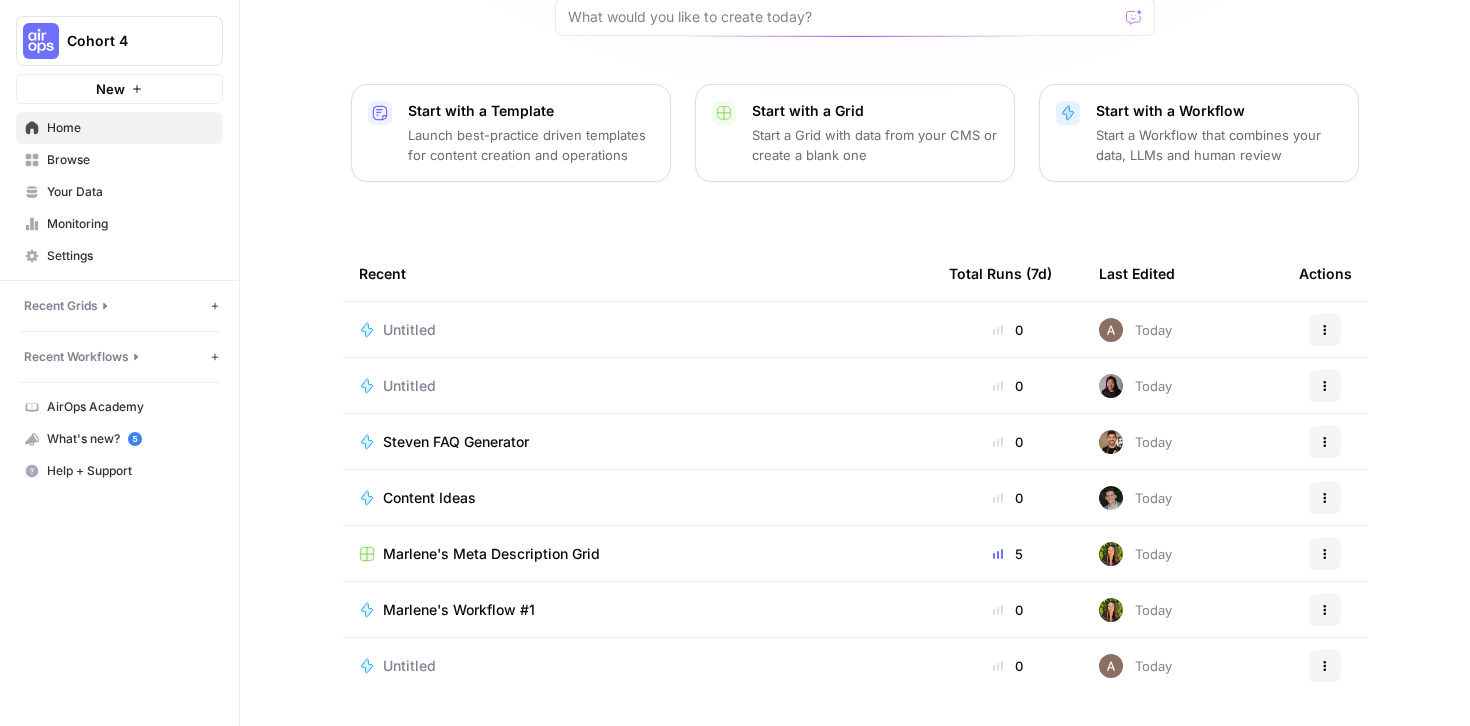 click on "Marlene's Meta Description Grid" at bounding box center [491, 554] 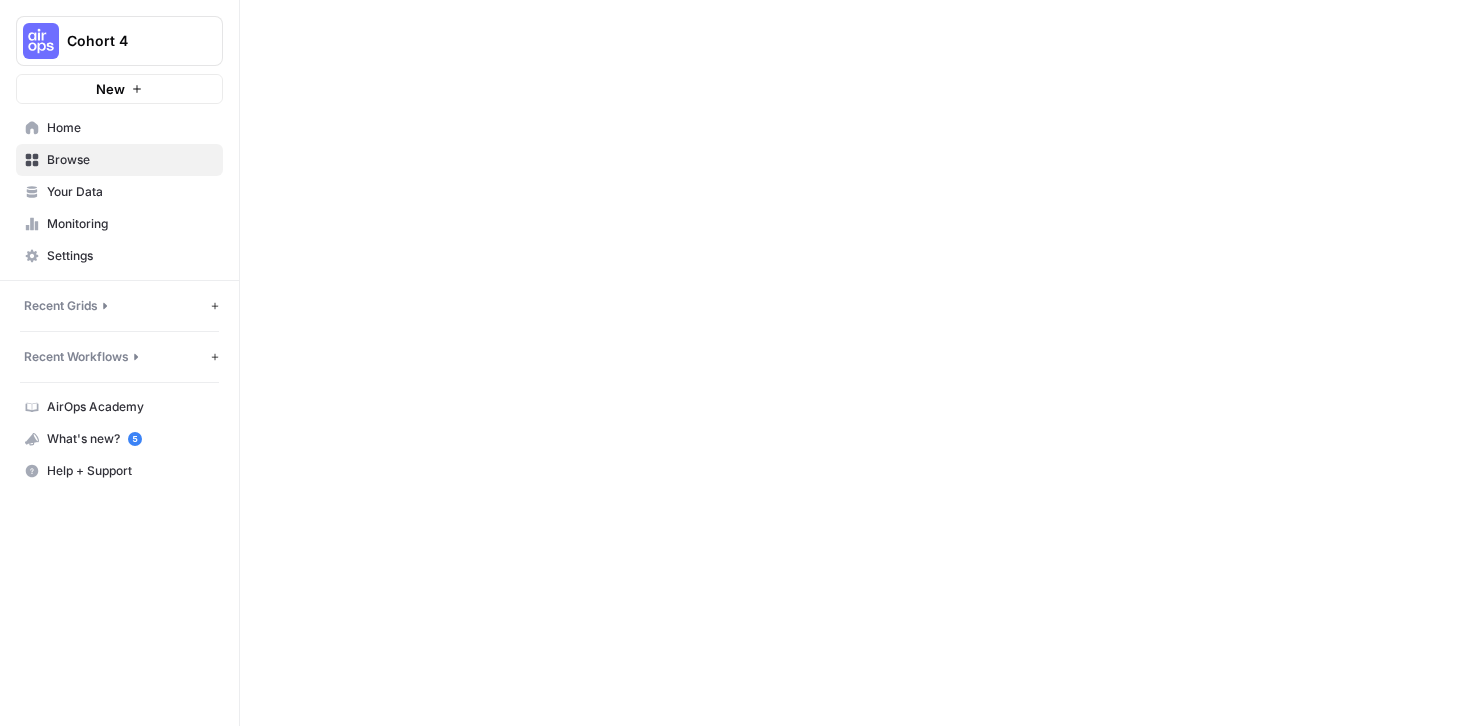 scroll, scrollTop: 0, scrollLeft: 0, axis: both 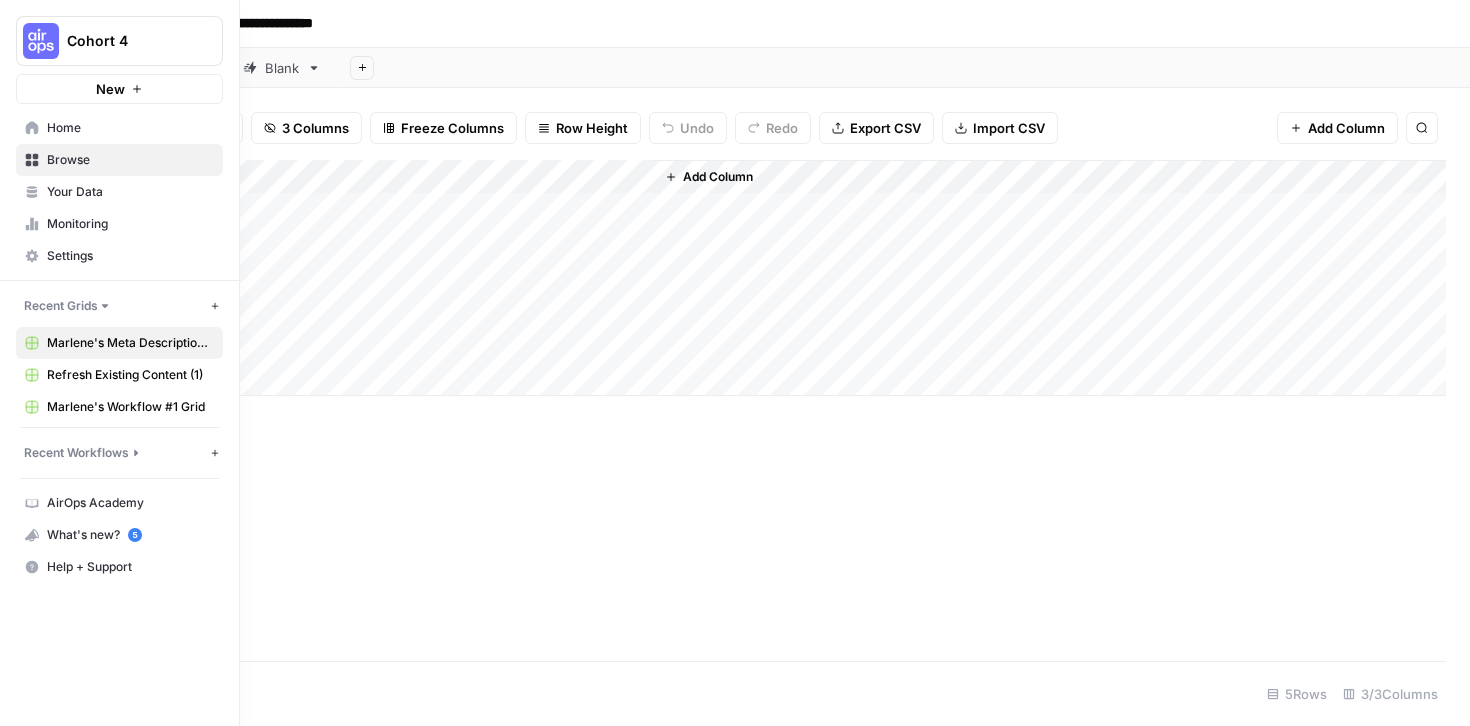 click on "Home" at bounding box center [119, 128] 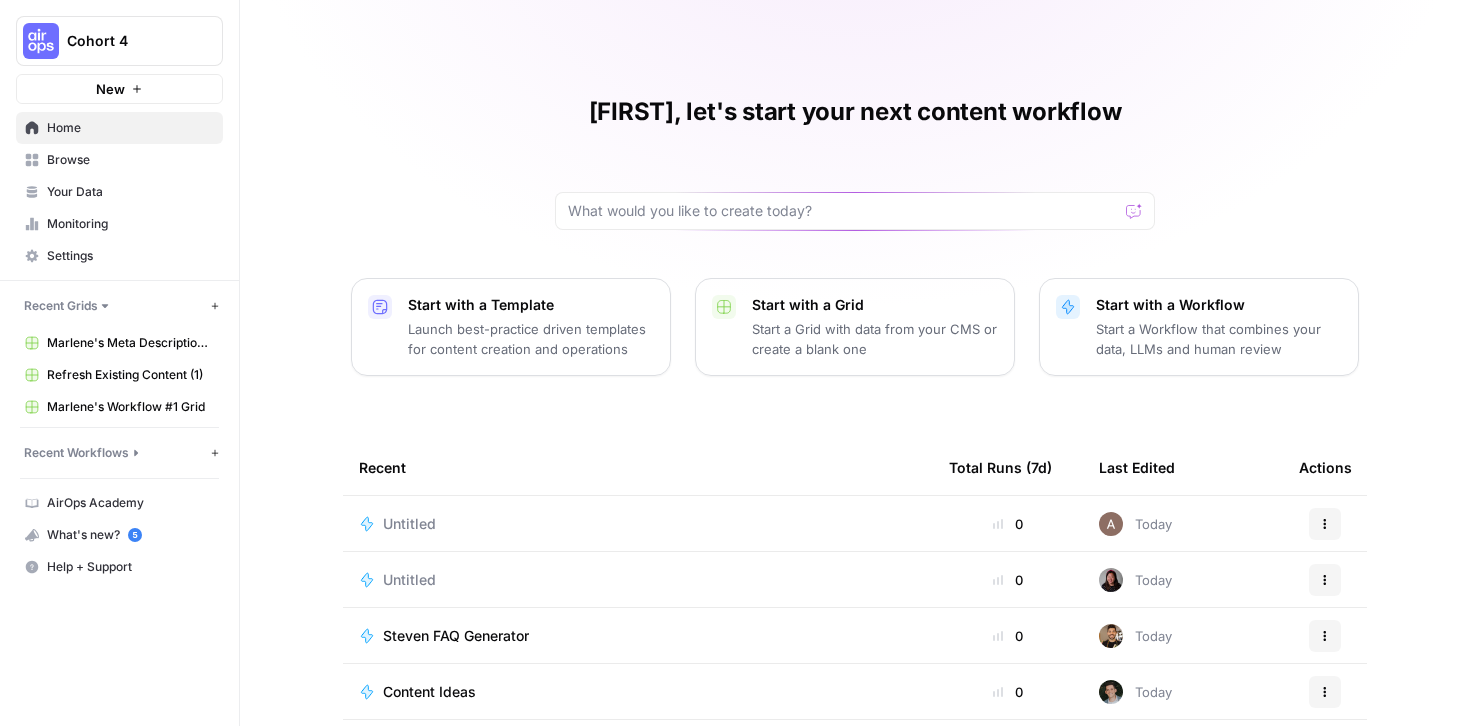 click on "Home" at bounding box center (119, 128) 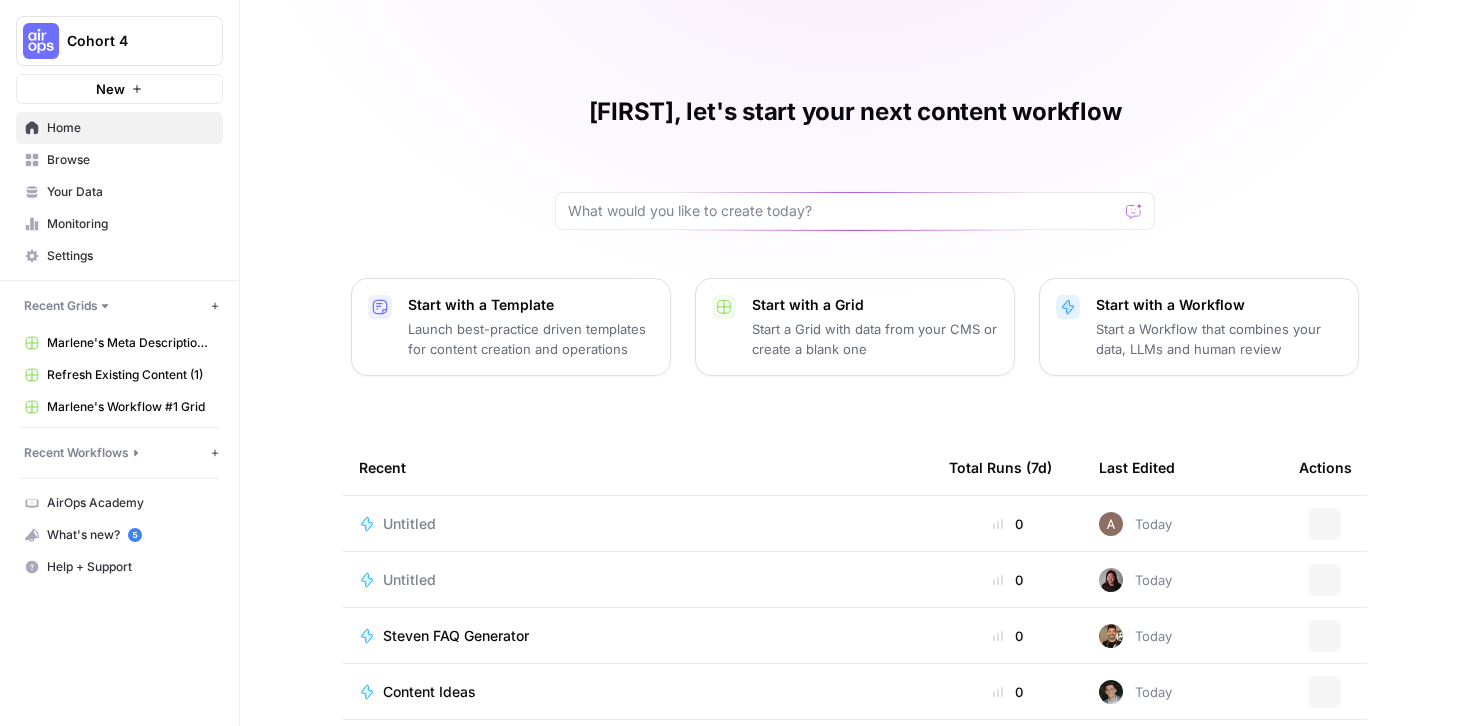 click on "Home" at bounding box center [119, 128] 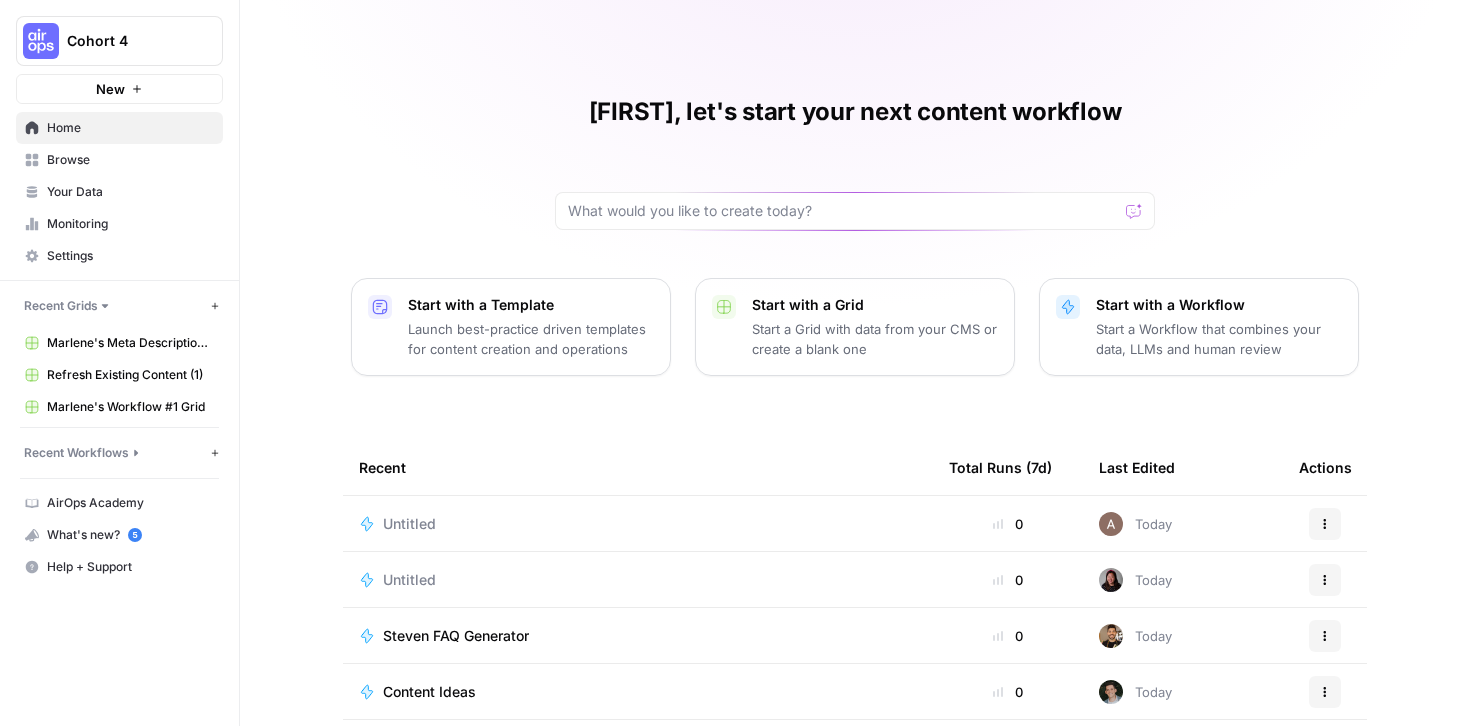 click on "Home" at bounding box center [130, 128] 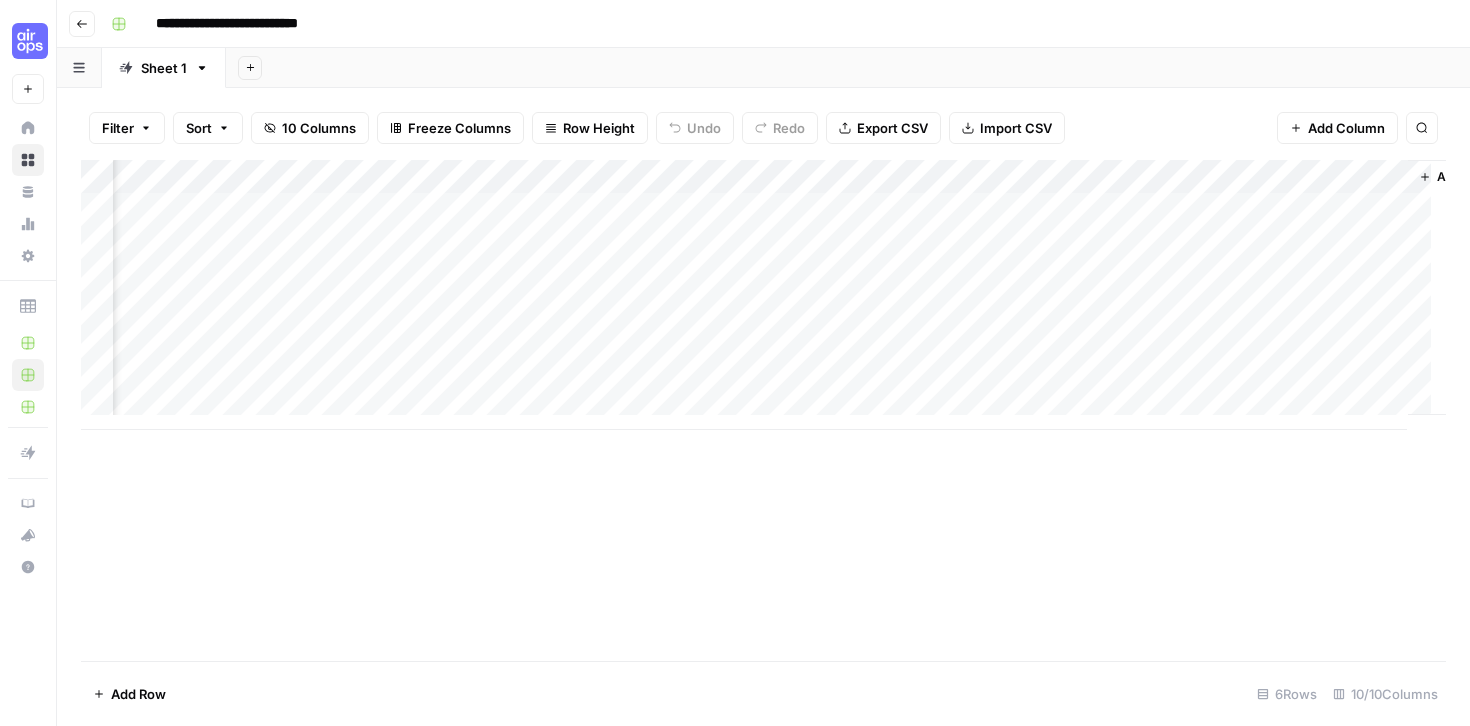 scroll, scrollTop: 0, scrollLeft: 526, axis: horizontal 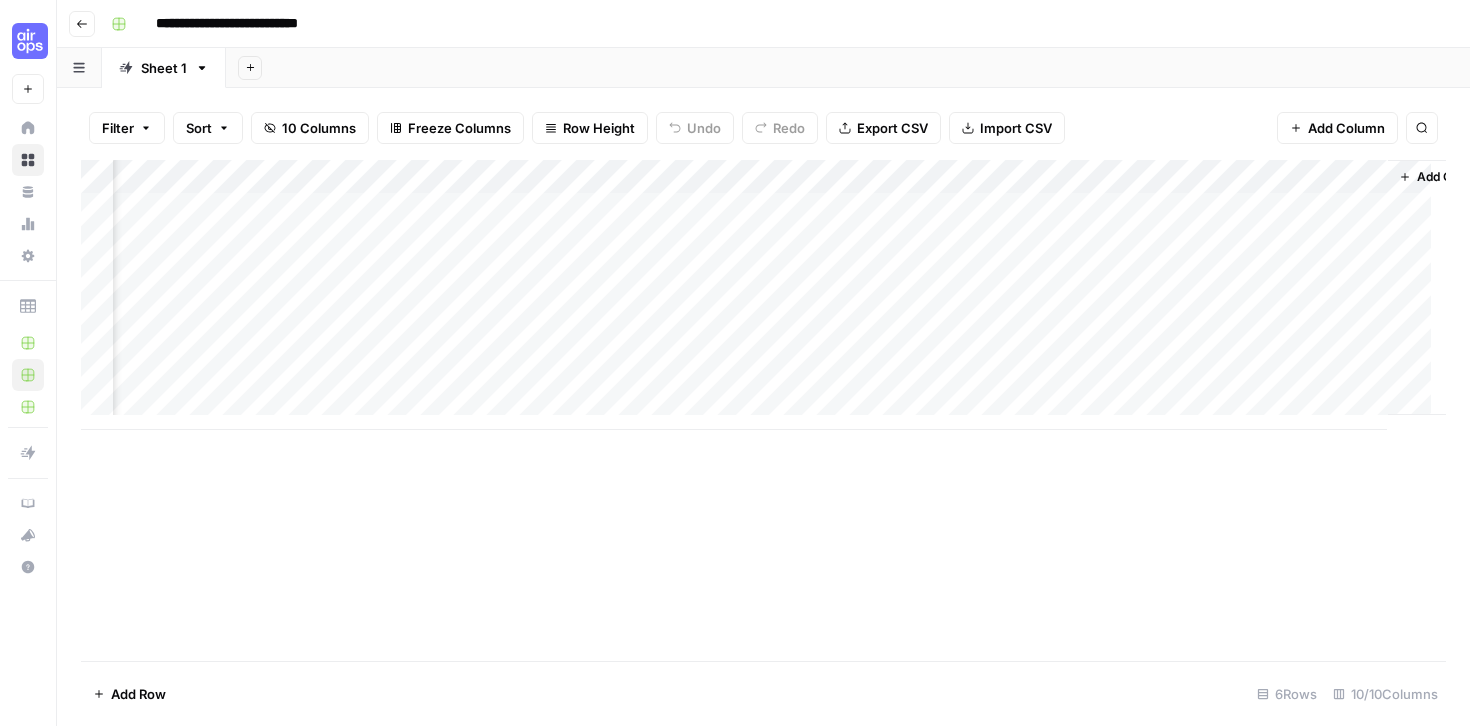 click on "Add Column" at bounding box center (763, 295) 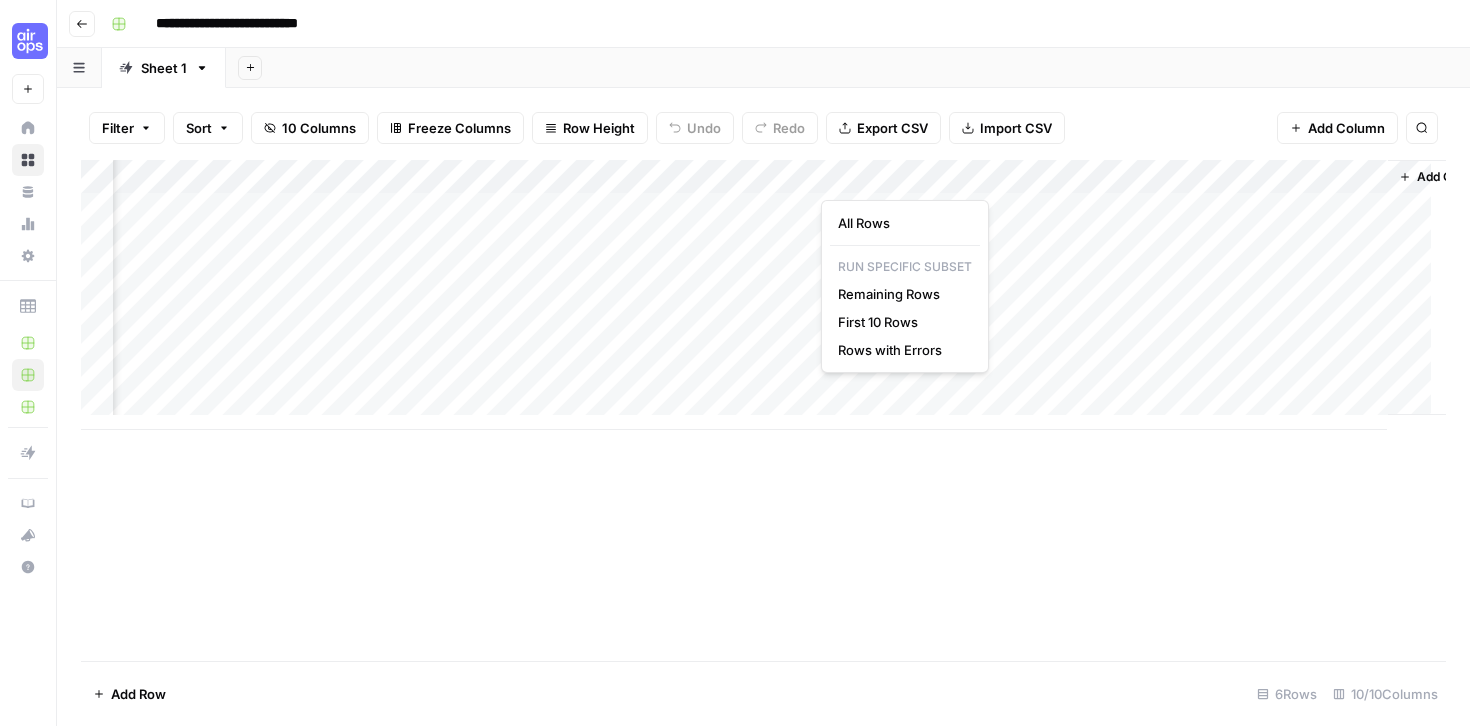 click at bounding box center (911, 180) 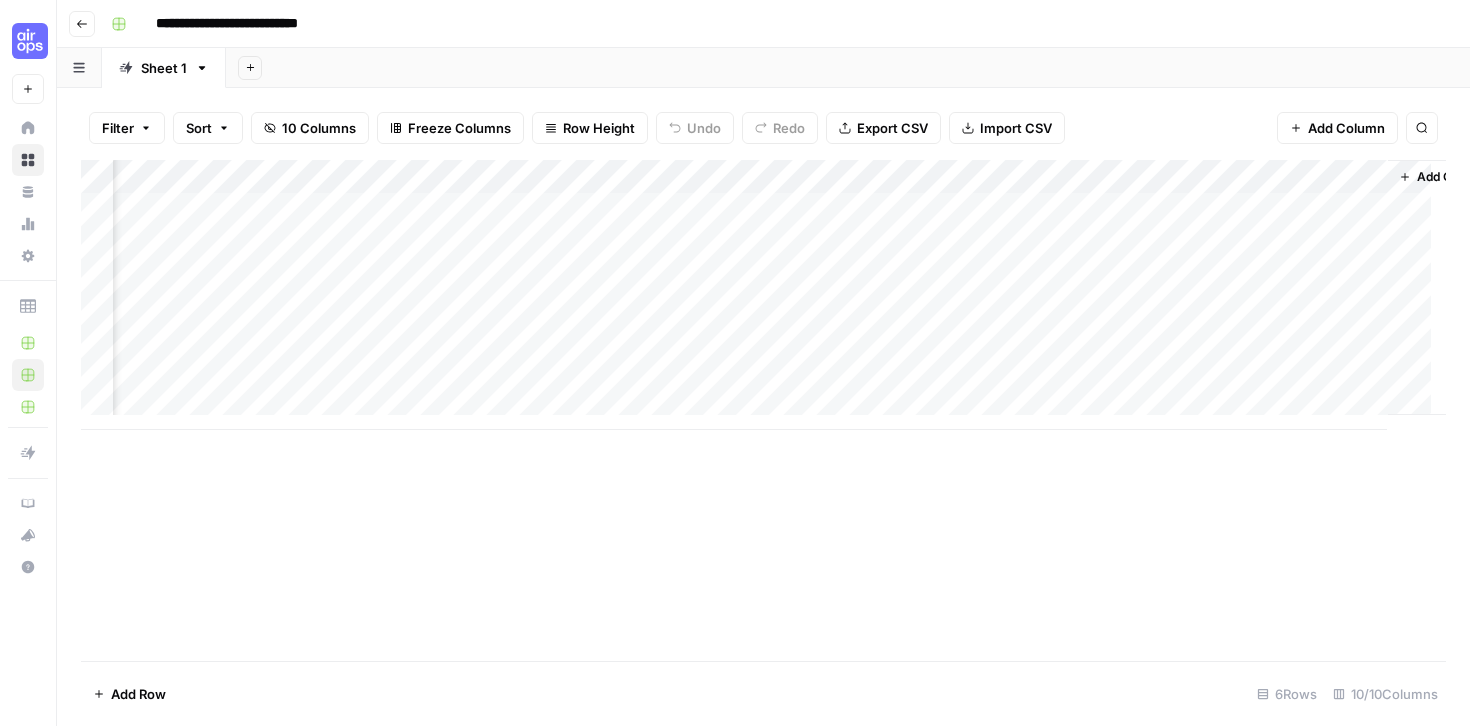 click on "Add Column" at bounding box center [763, 410] 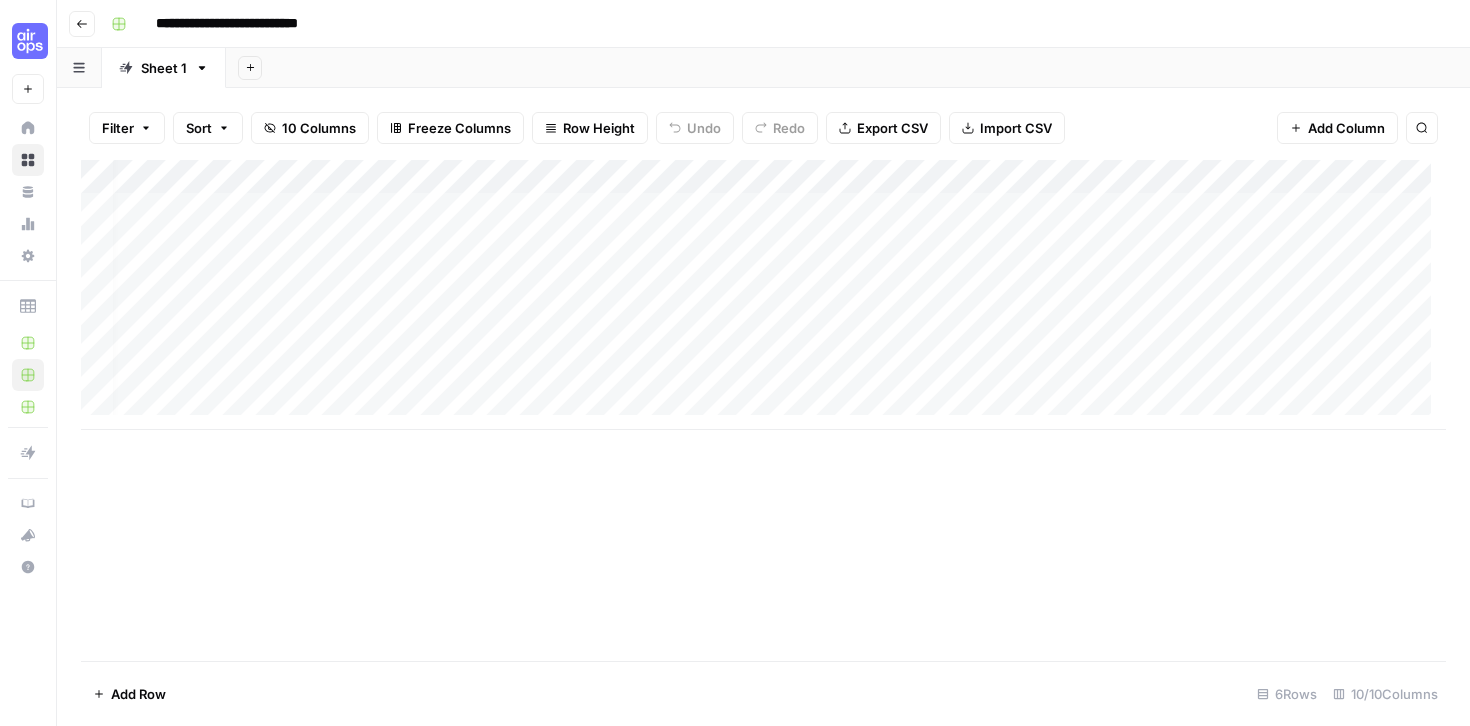 scroll, scrollTop: 0, scrollLeft: 0, axis: both 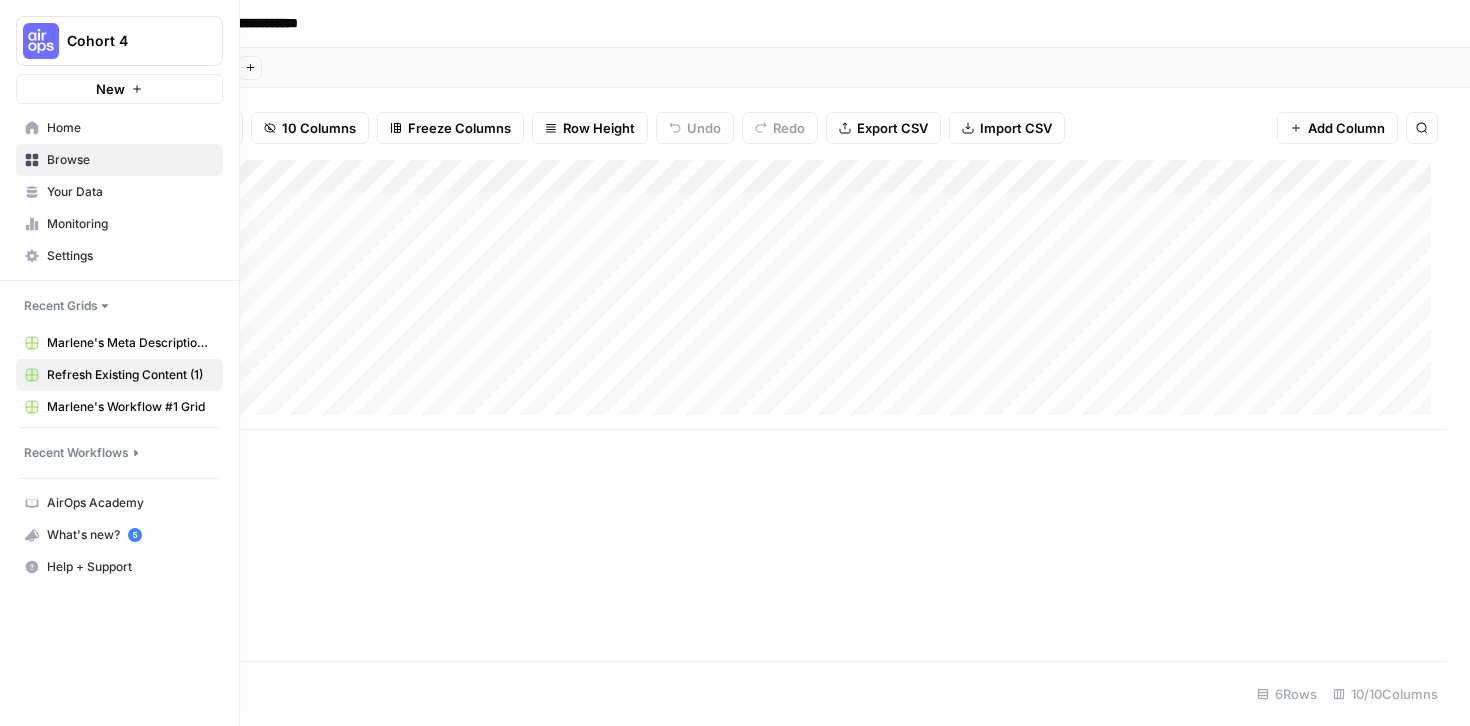 click 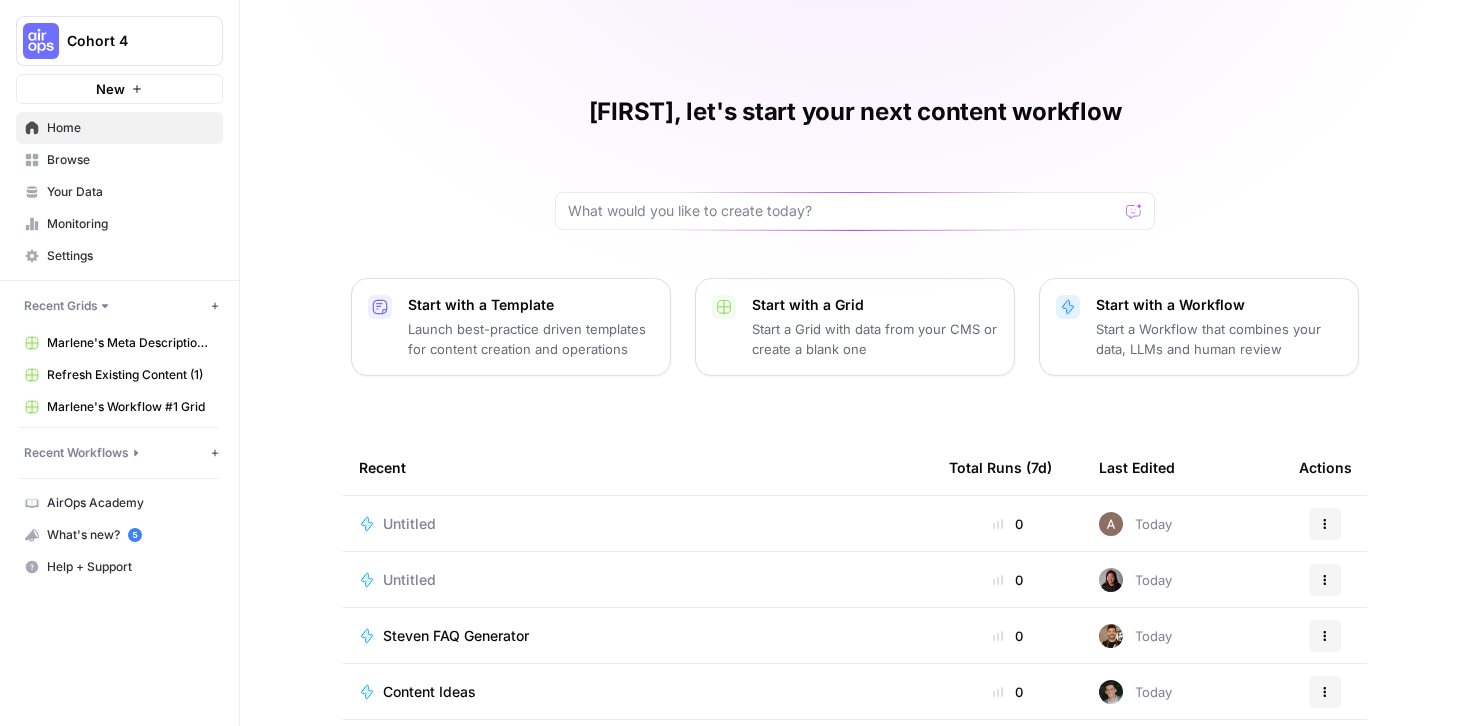 scroll, scrollTop: 194, scrollLeft: 0, axis: vertical 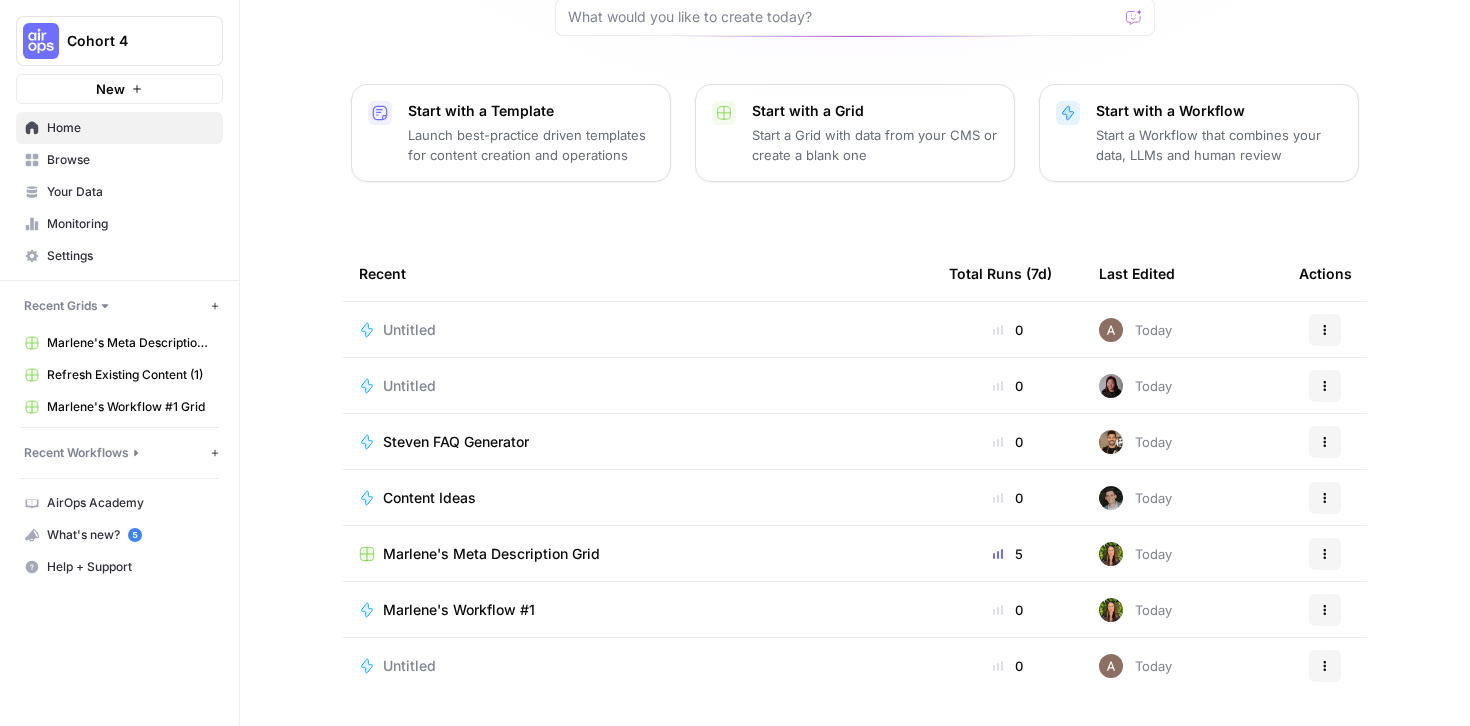 click on "Steven FAQ Generator" at bounding box center [456, 442] 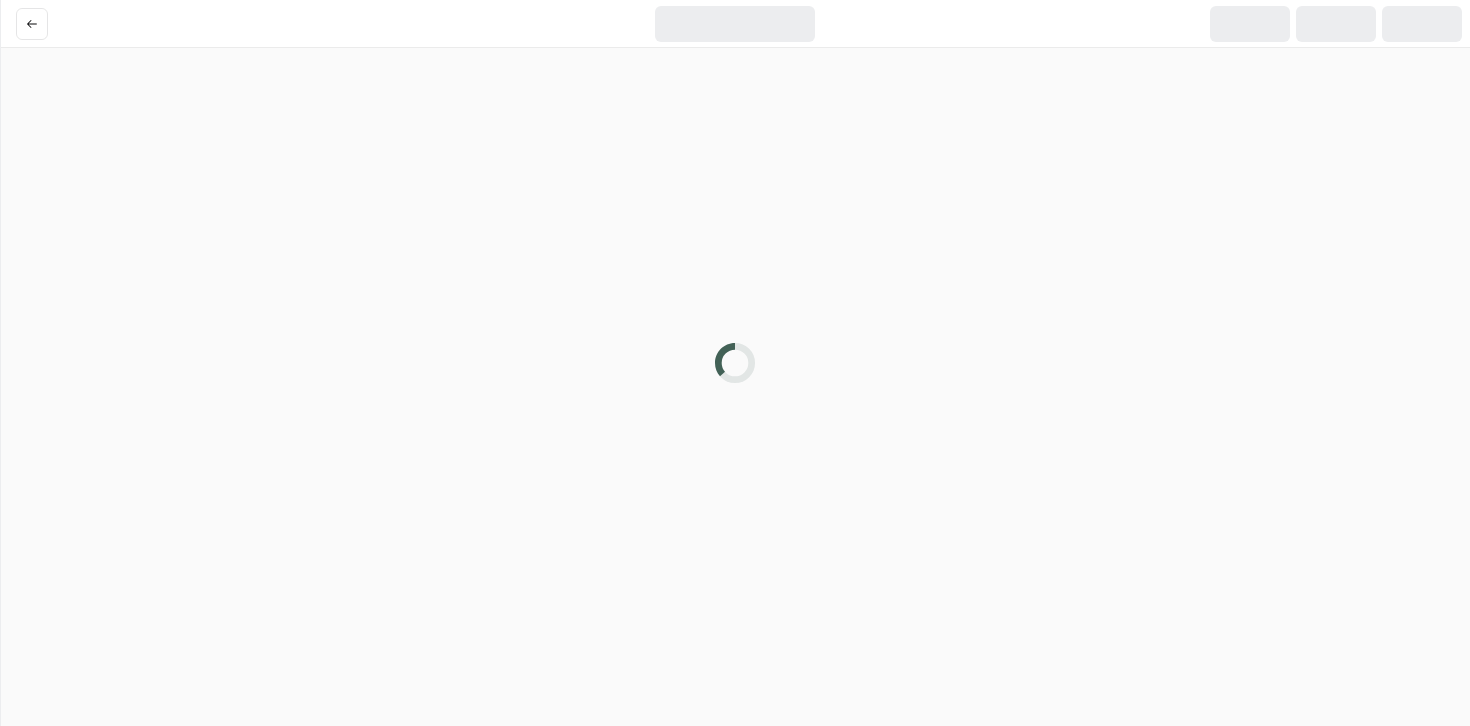 scroll, scrollTop: 0, scrollLeft: 0, axis: both 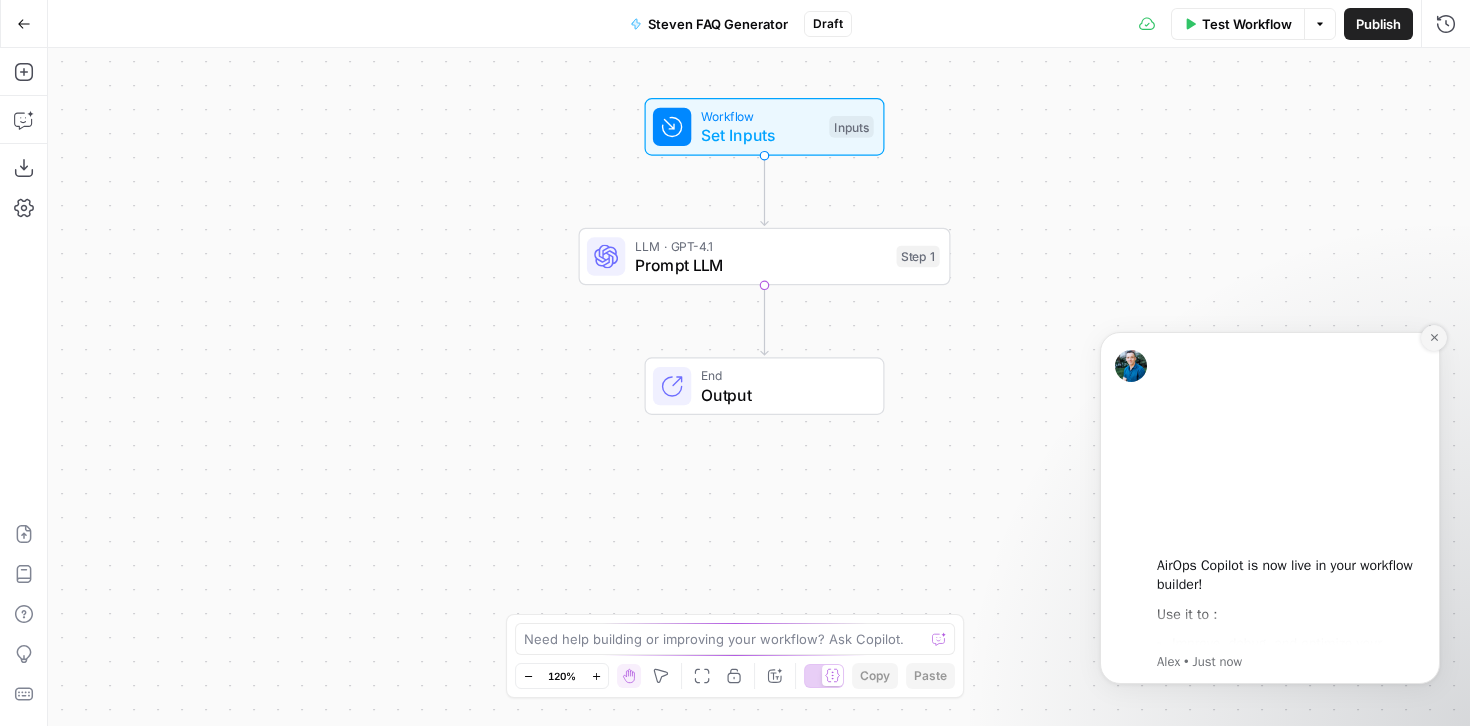 click 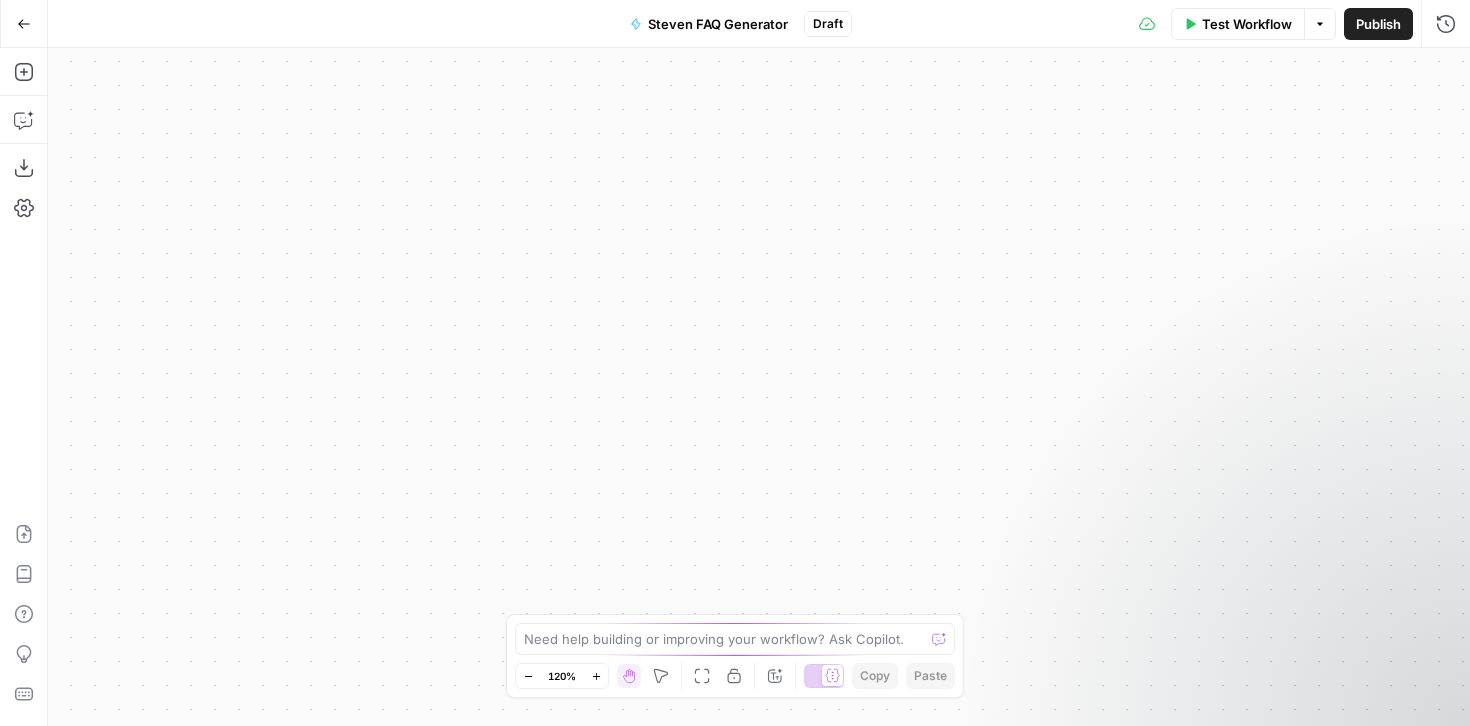 click 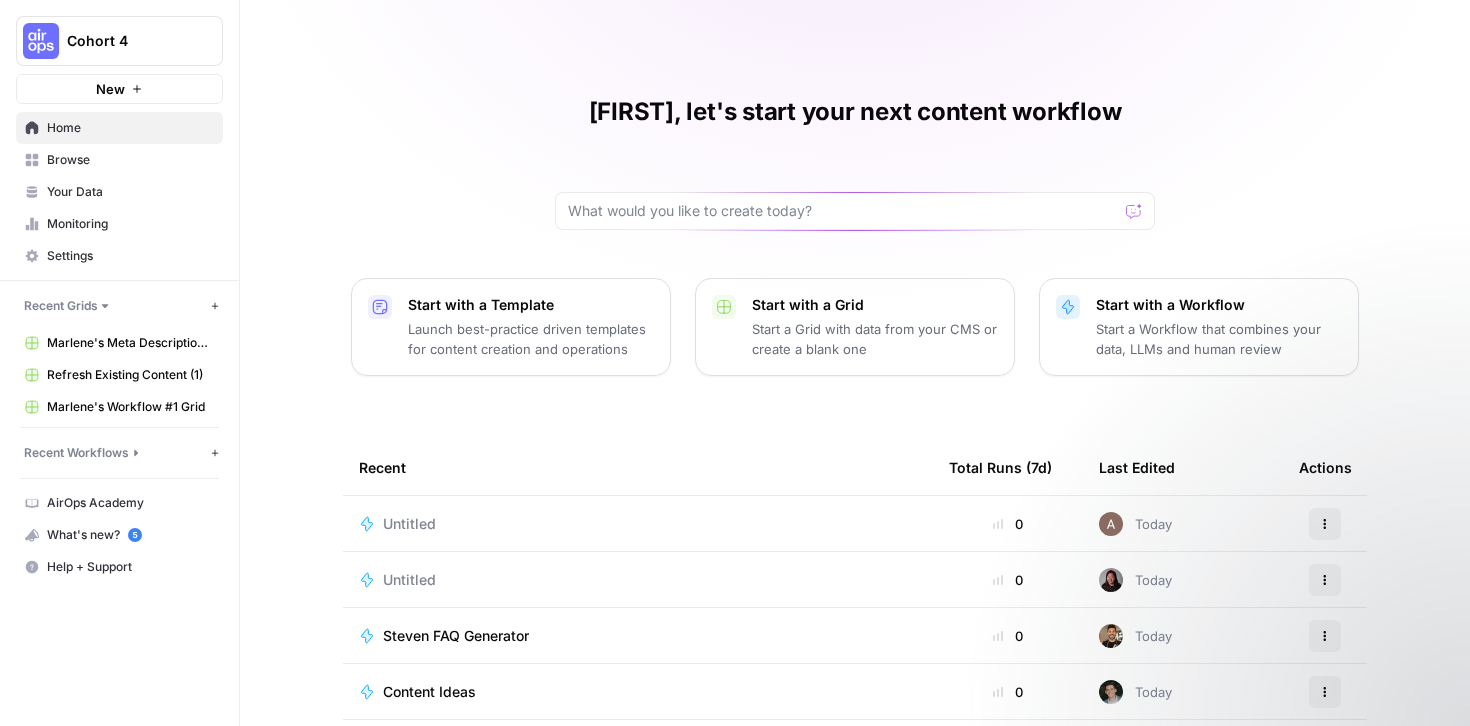 click on "Home" at bounding box center [130, 128] 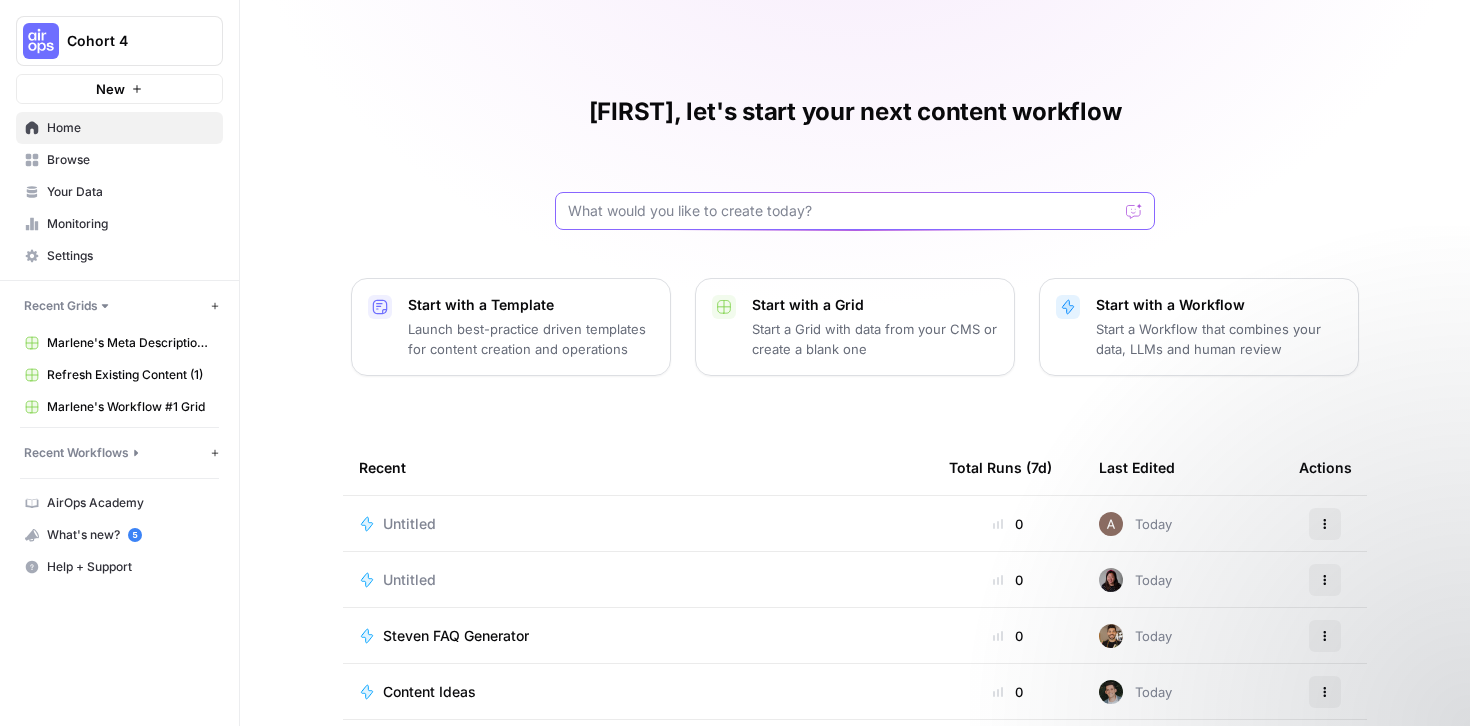 click at bounding box center (843, 211) 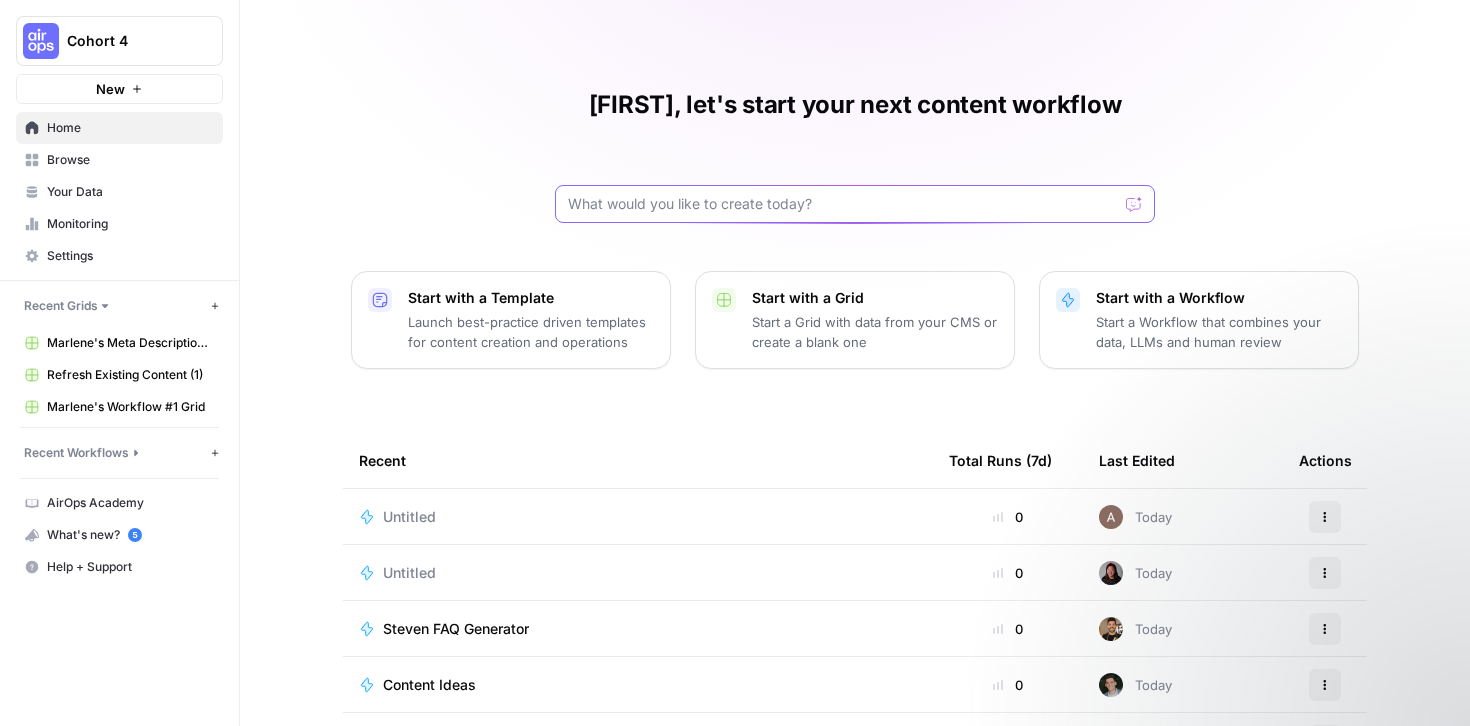 scroll, scrollTop: 0, scrollLeft: 0, axis: both 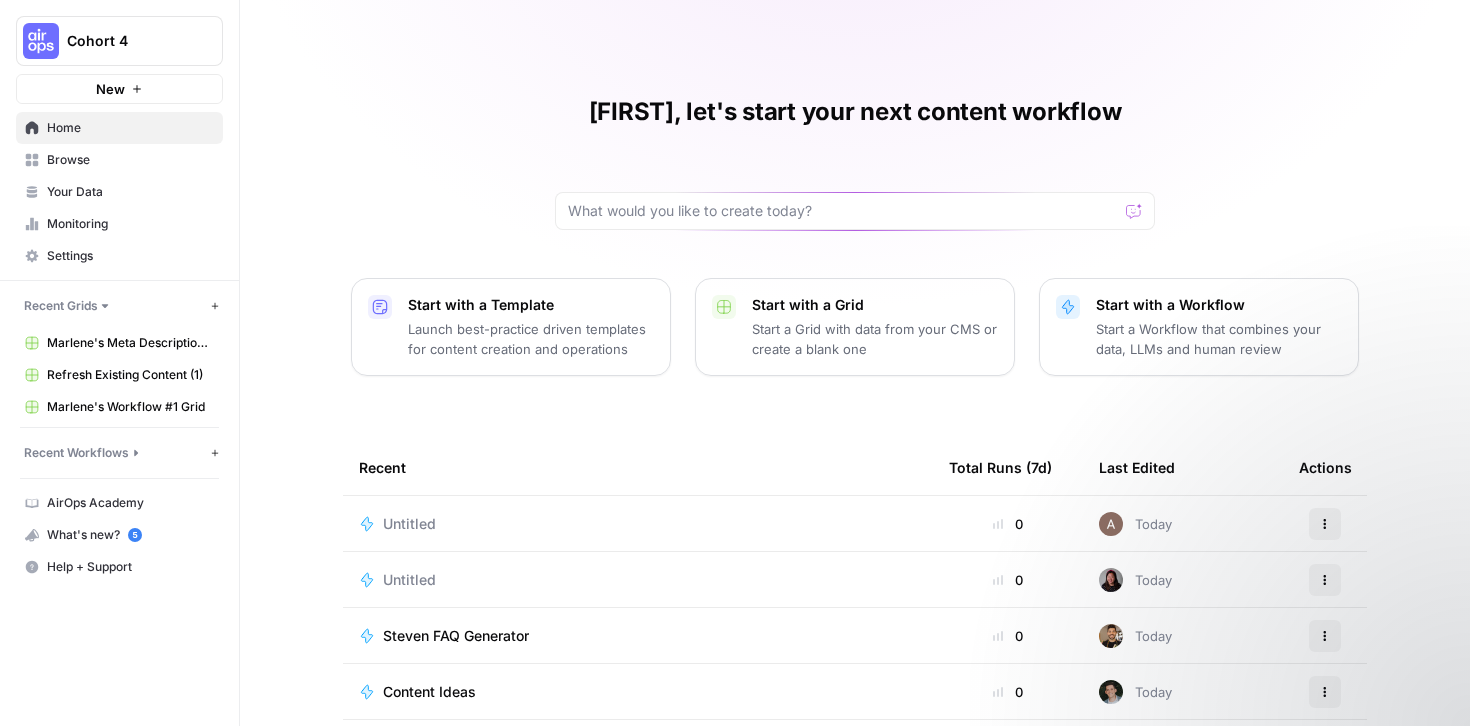 click on "Browse" at bounding box center [130, 160] 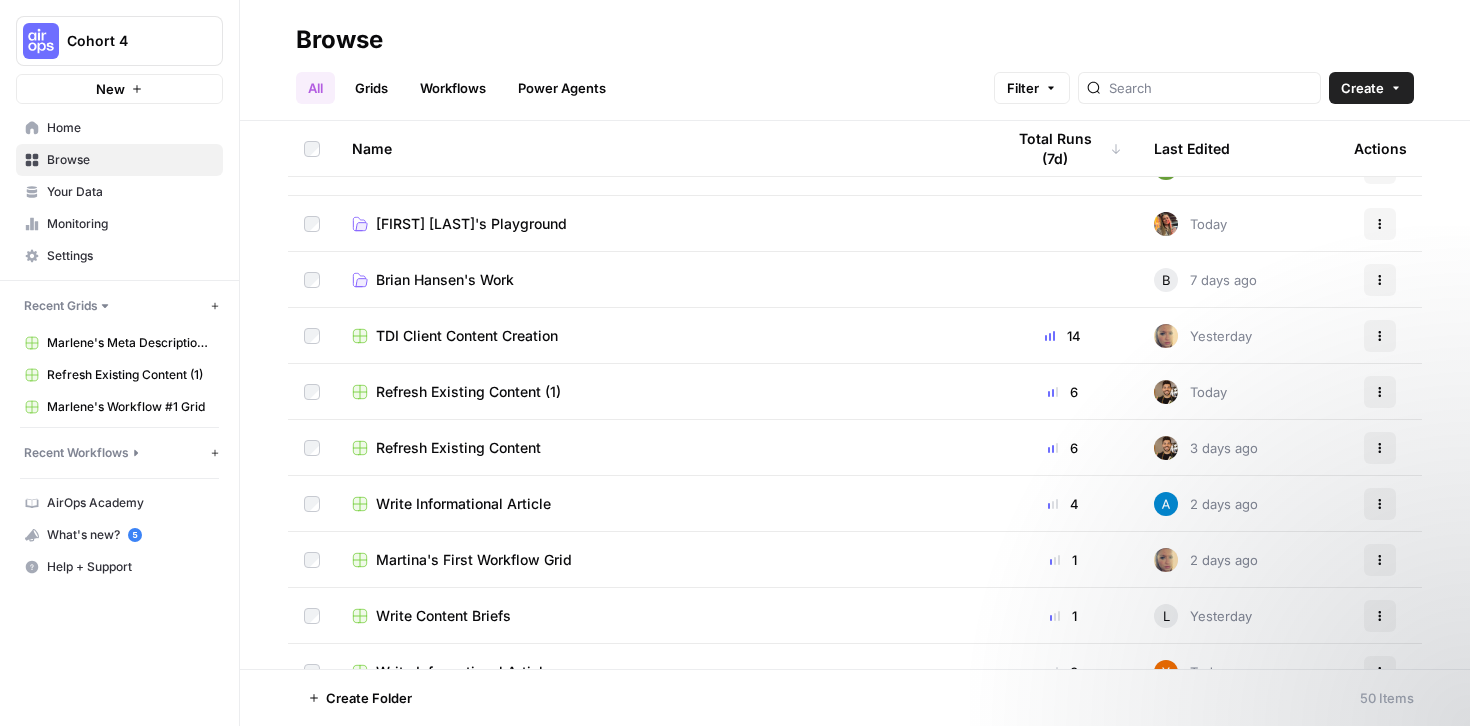 scroll, scrollTop: 1570, scrollLeft: 0, axis: vertical 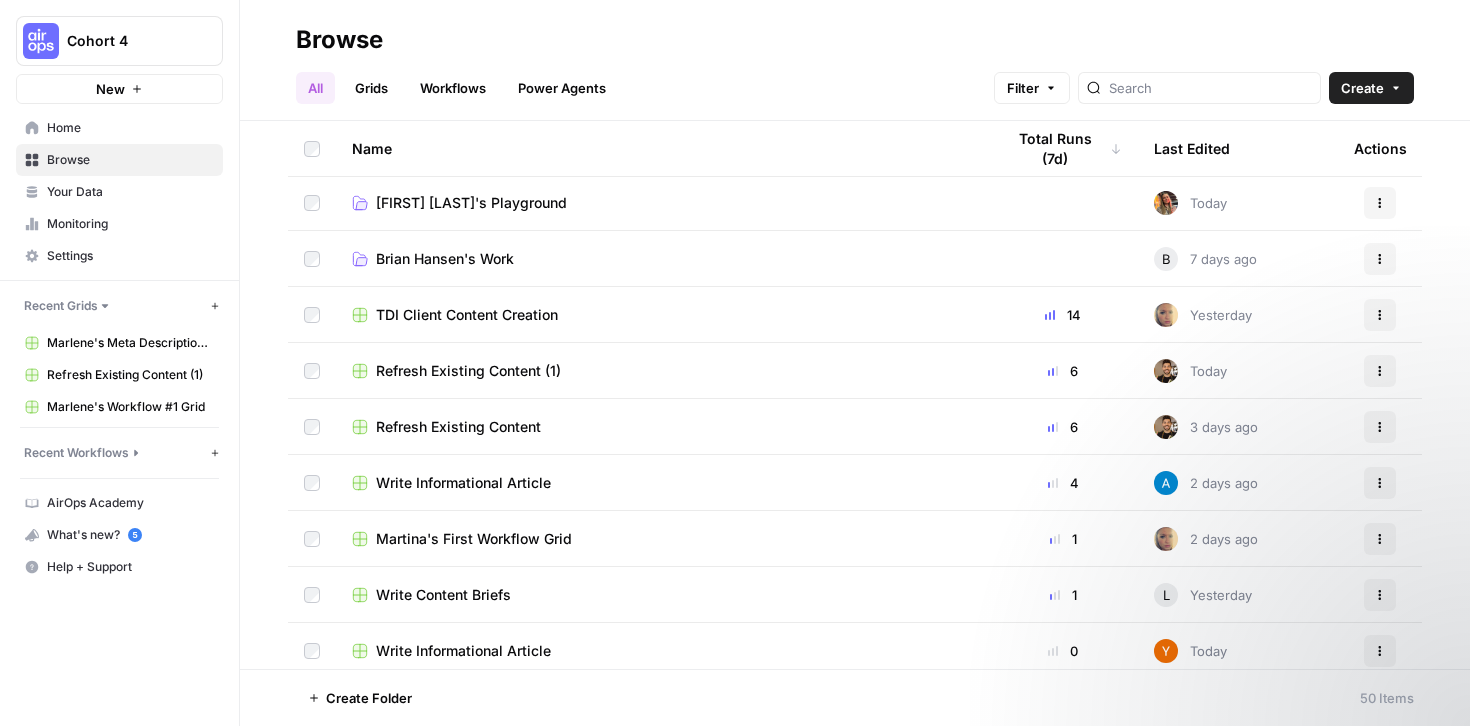 click on "TDI Client Content Creation" at bounding box center (467, 315) 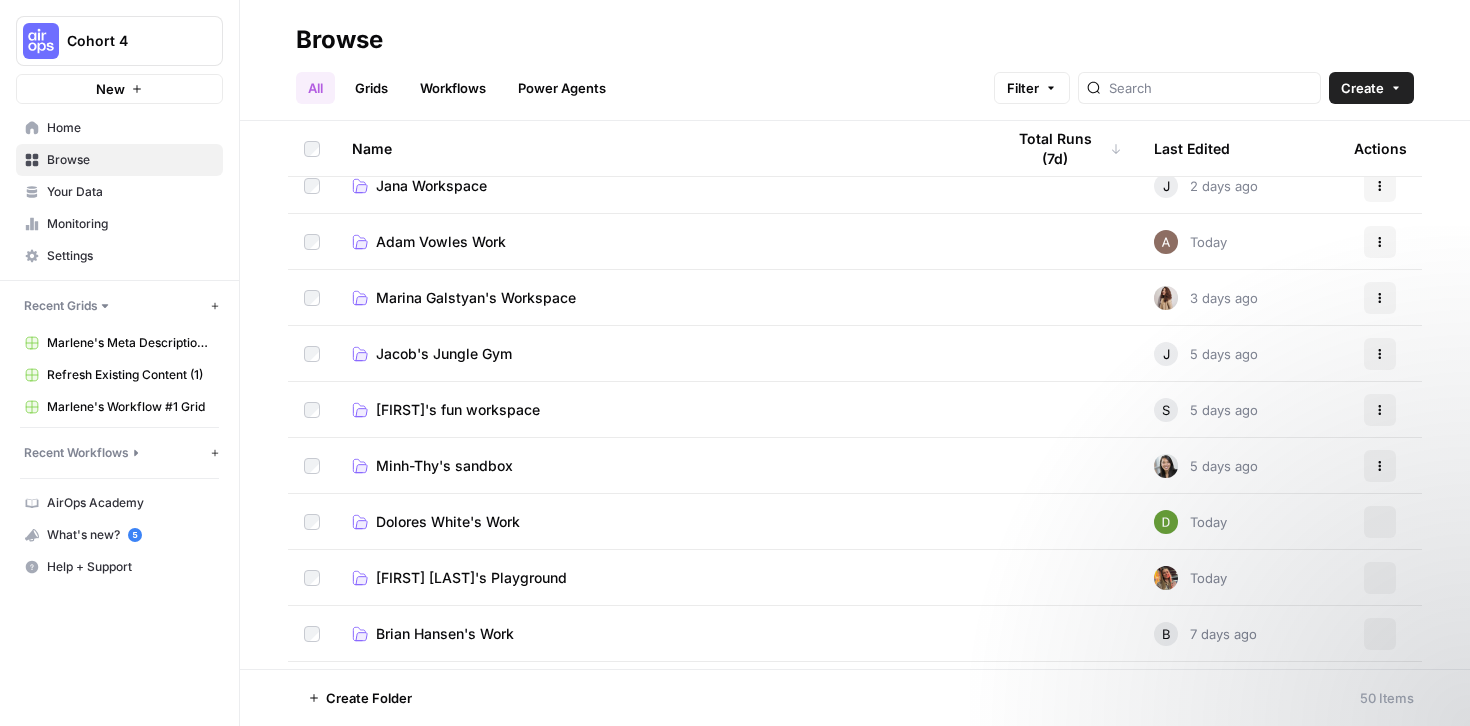 scroll, scrollTop: 1704, scrollLeft: 0, axis: vertical 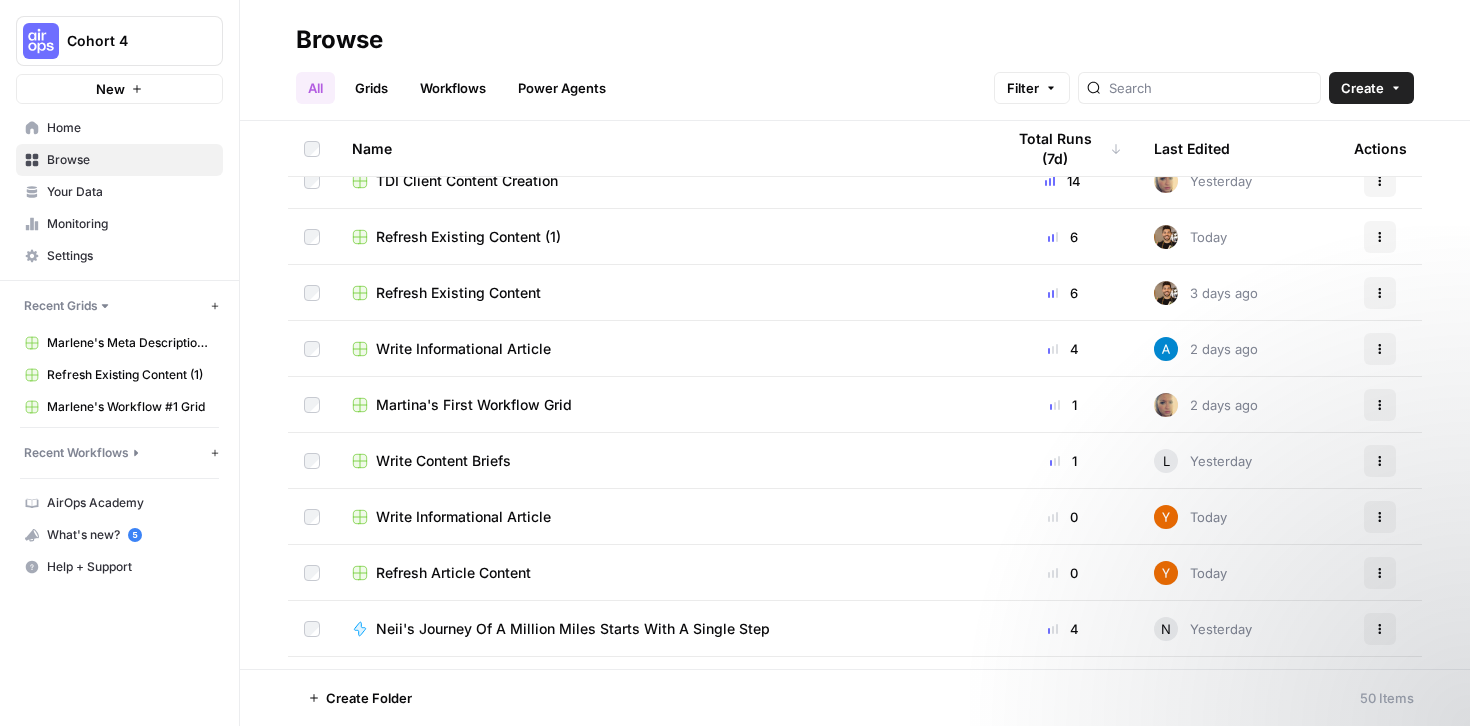 click on "Write Informational Article" at bounding box center (463, 517) 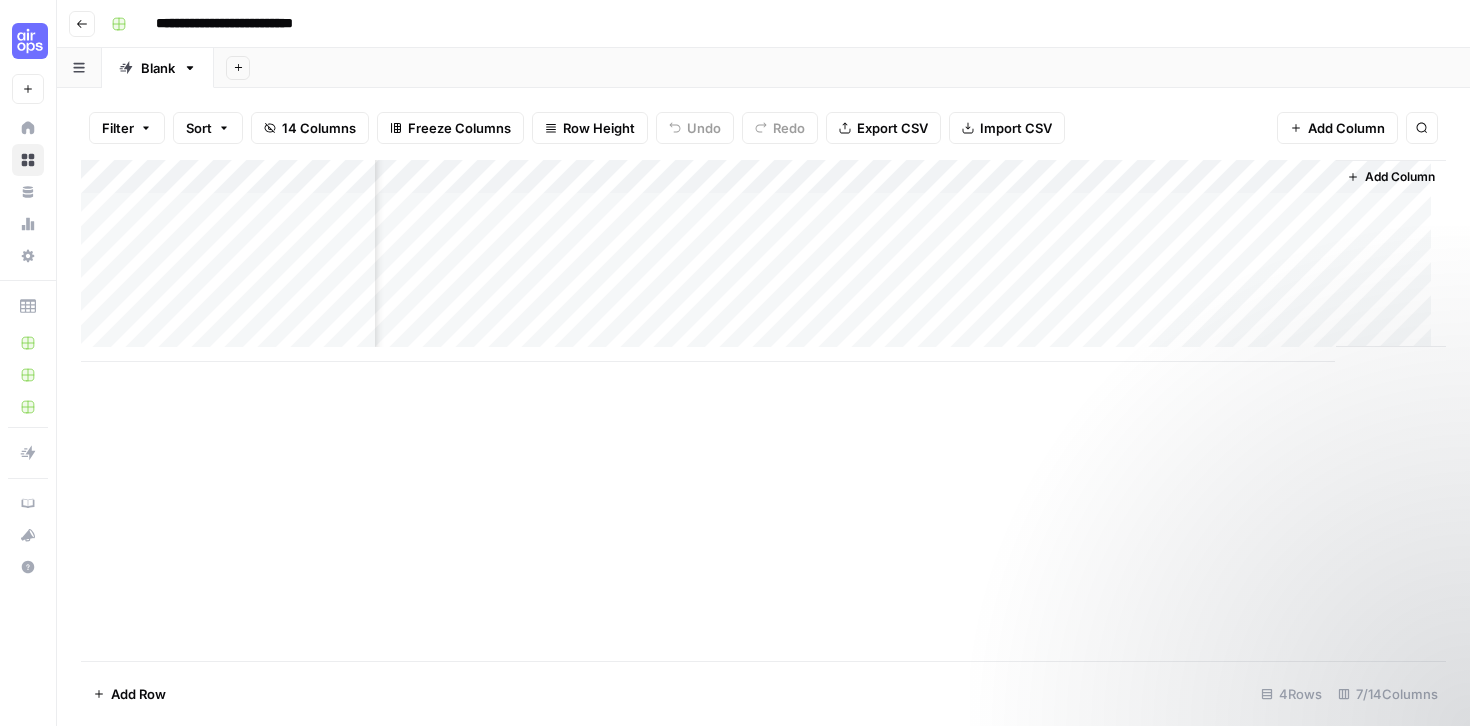 scroll, scrollTop: 0, scrollLeft: 0, axis: both 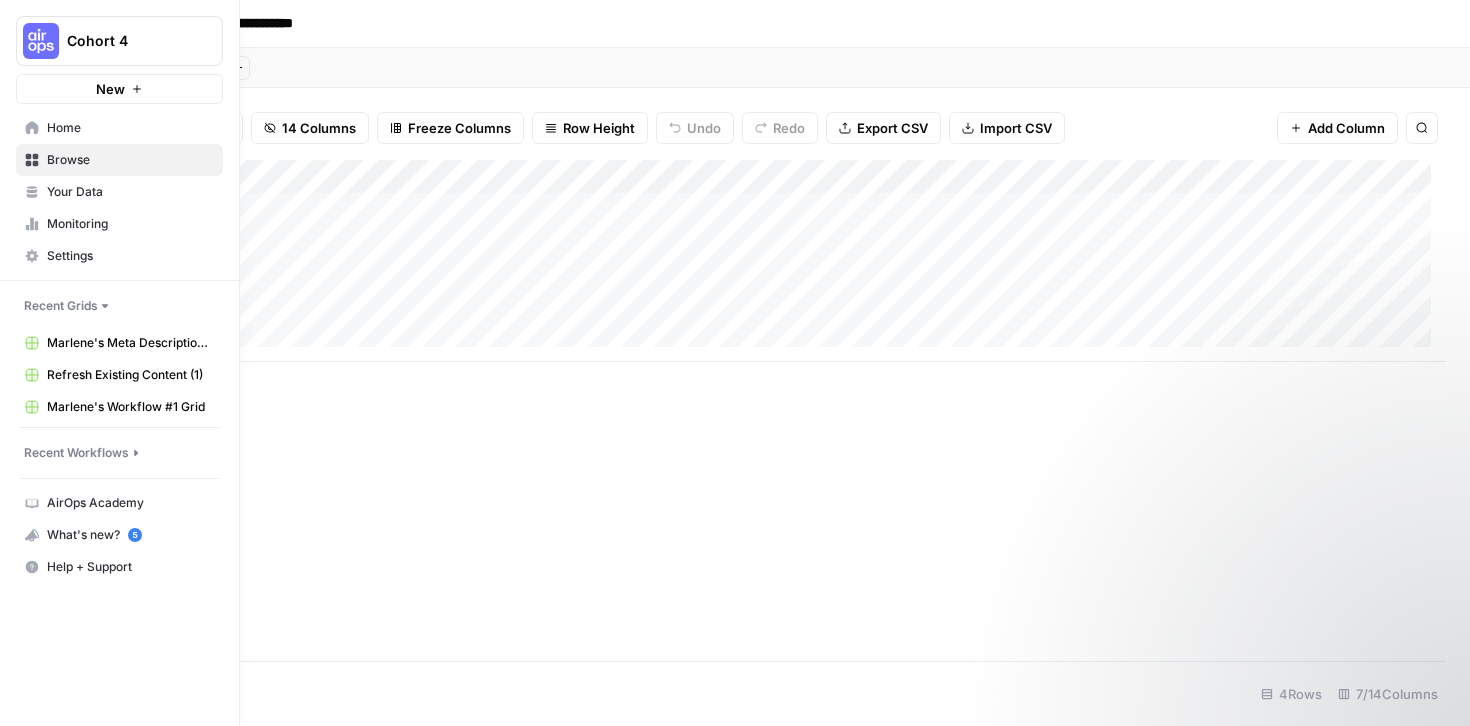 click 